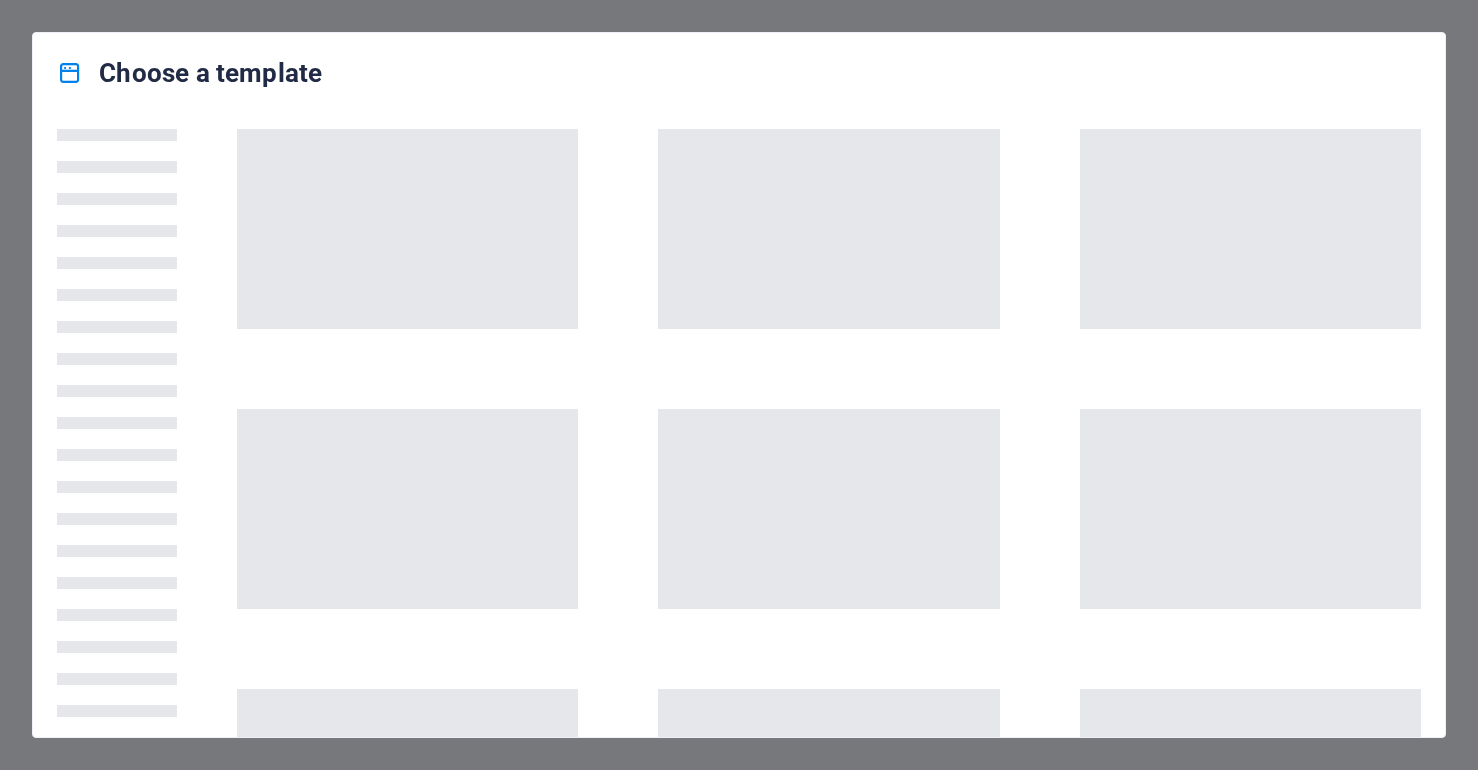 scroll, scrollTop: 0, scrollLeft: 0, axis: both 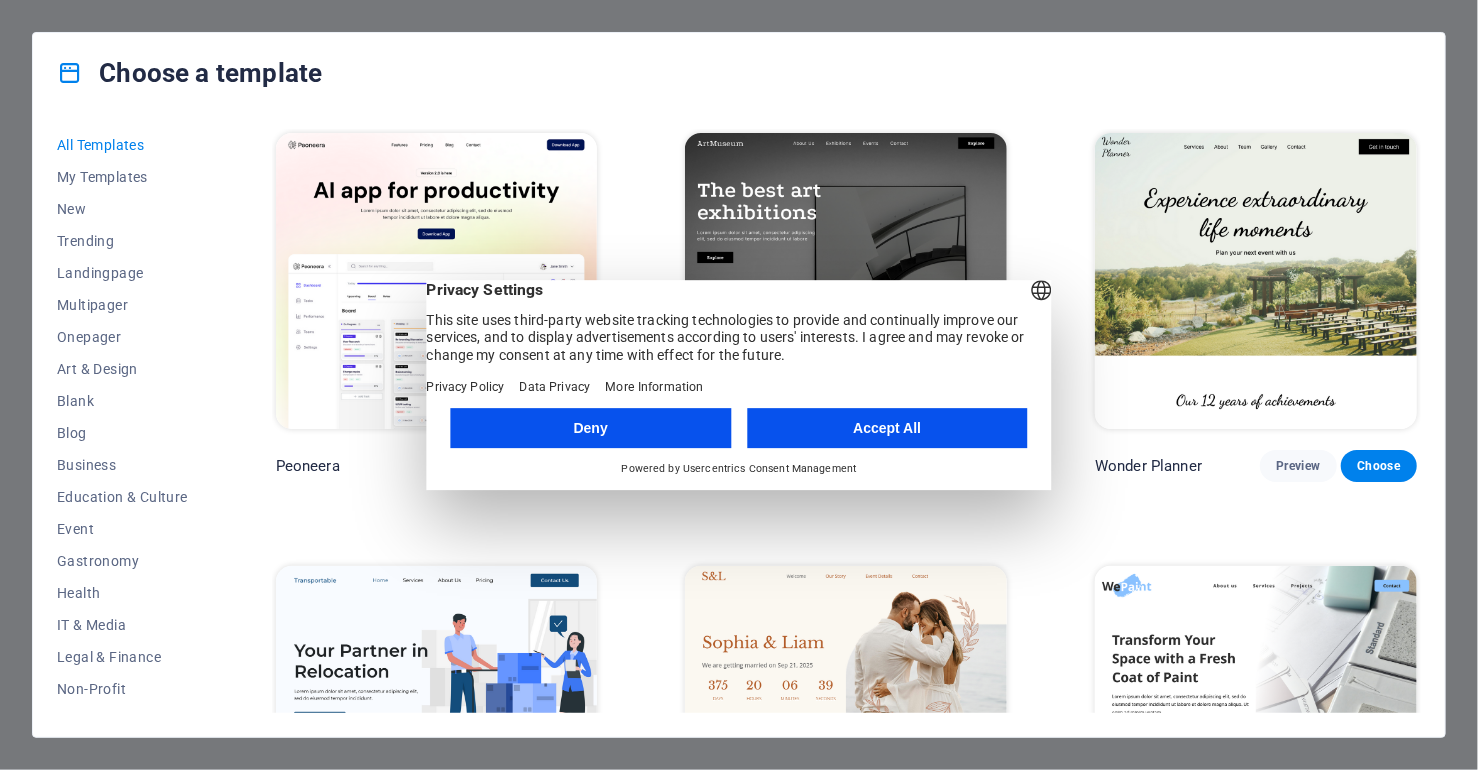 click on "Choose a template" at bounding box center [739, 73] 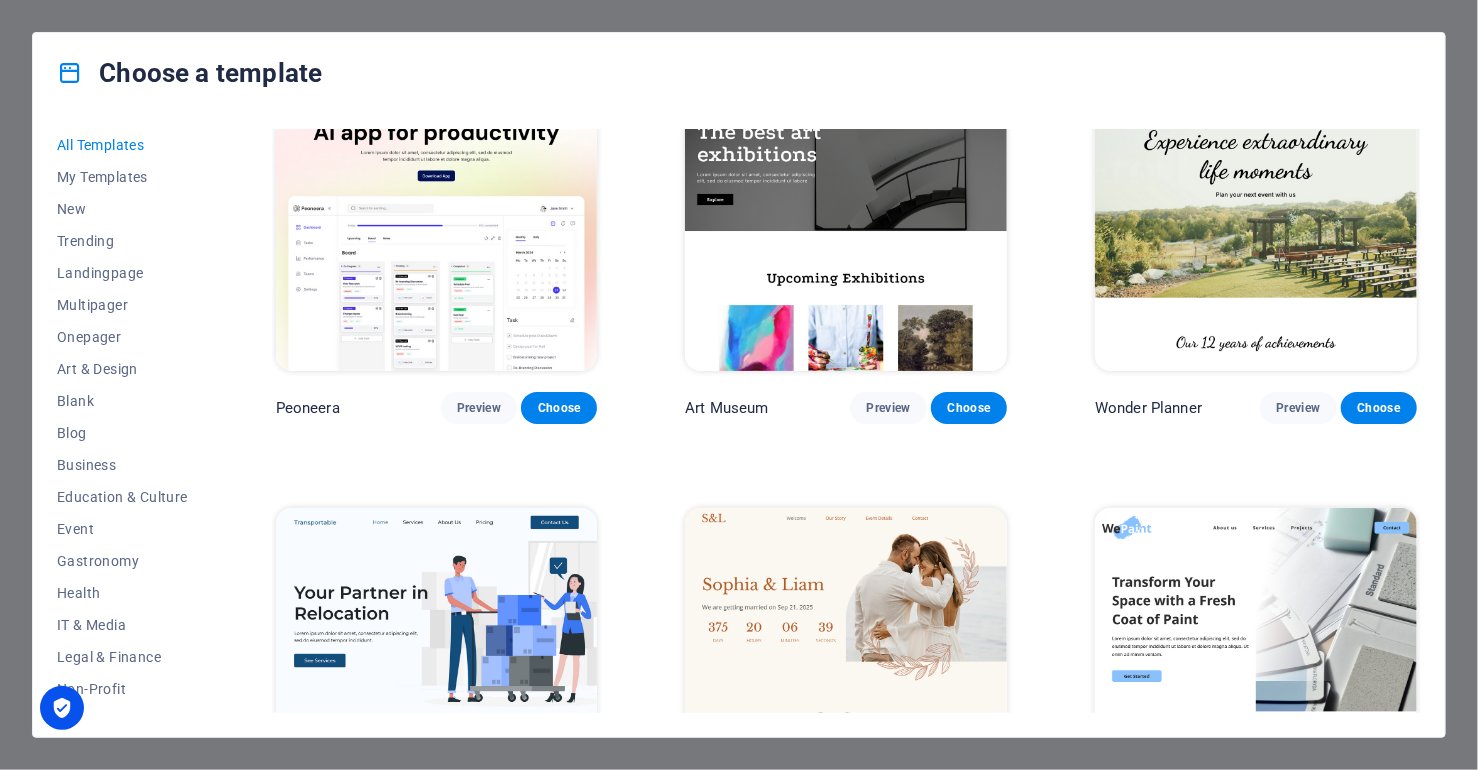 scroll, scrollTop: 0, scrollLeft: 0, axis: both 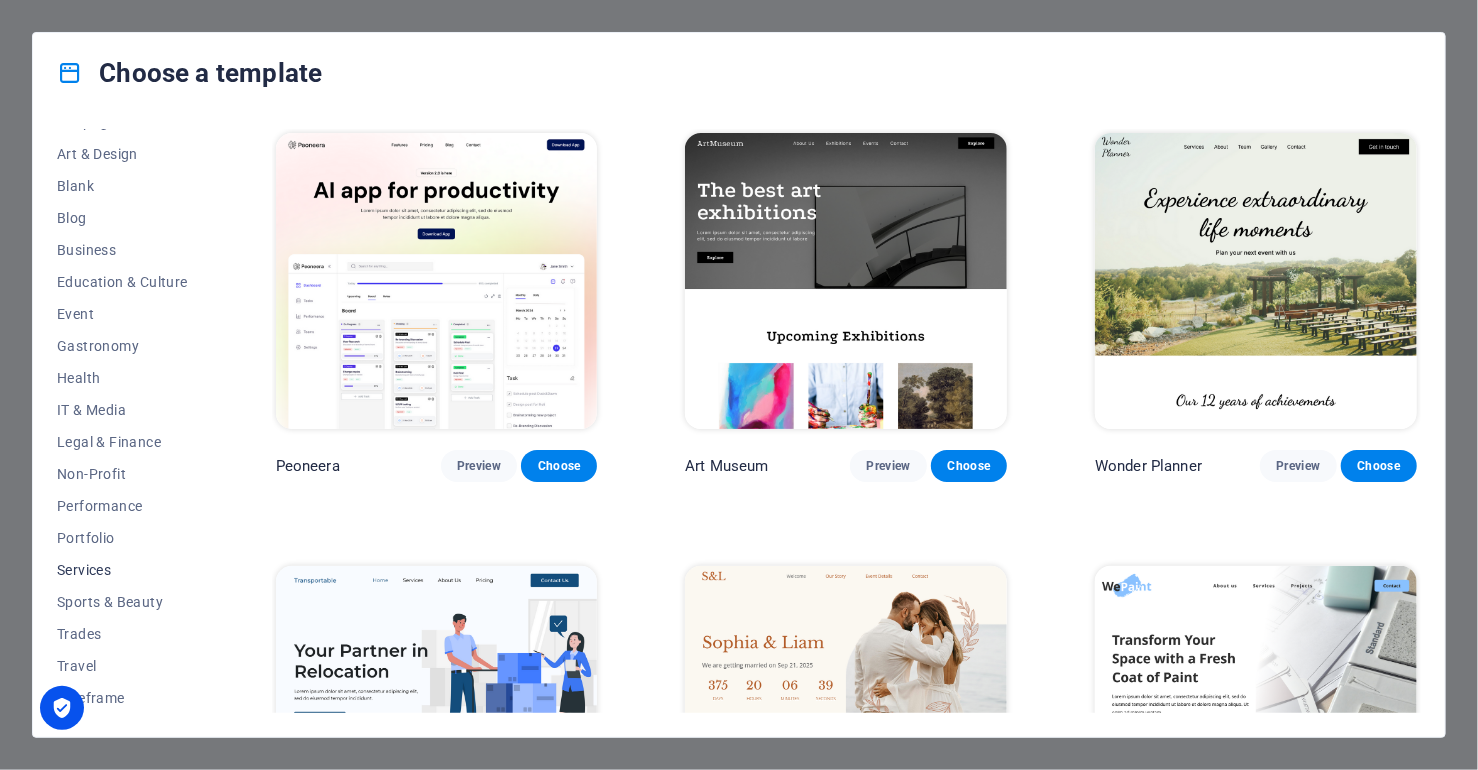 click on "Services" at bounding box center (122, 570) 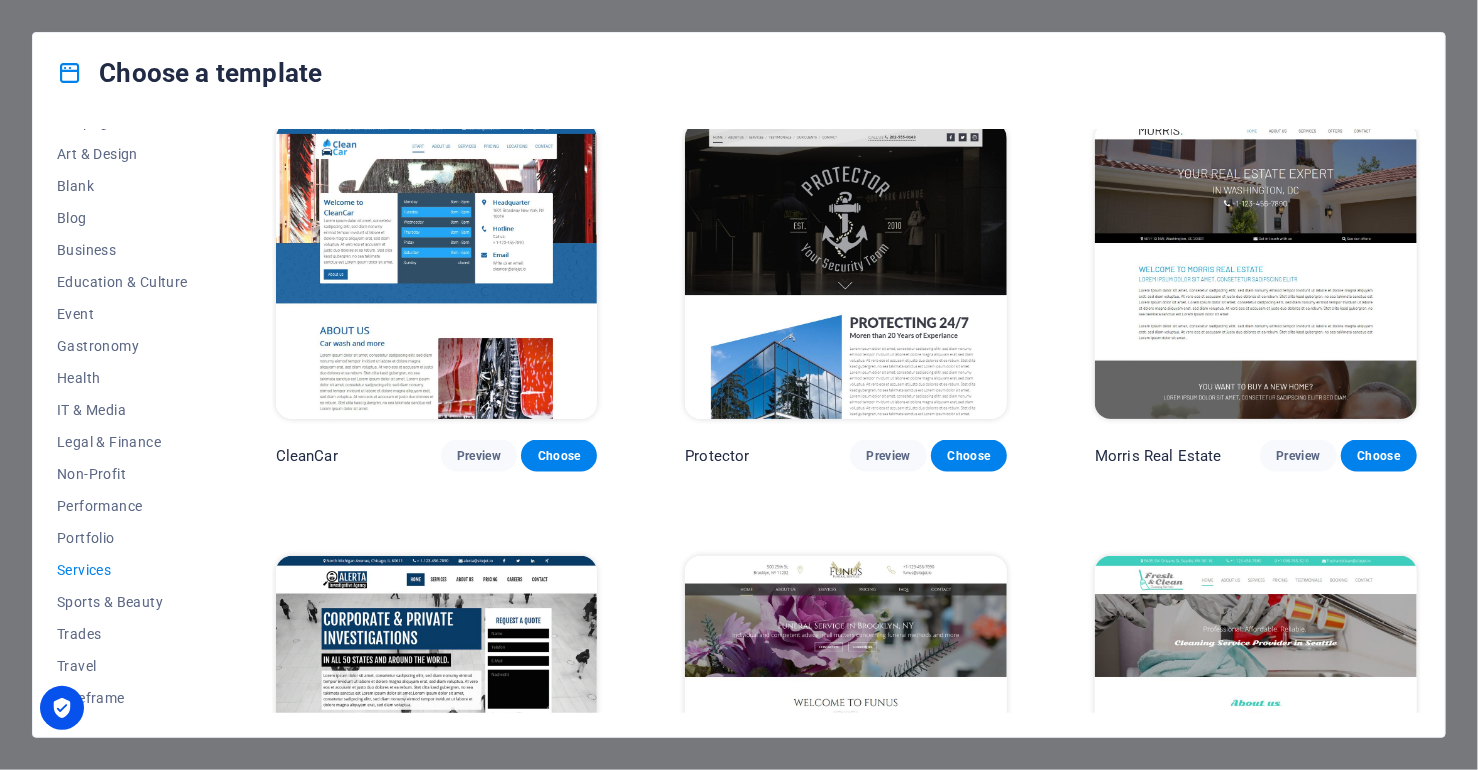 scroll, scrollTop: 956, scrollLeft: 0, axis: vertical 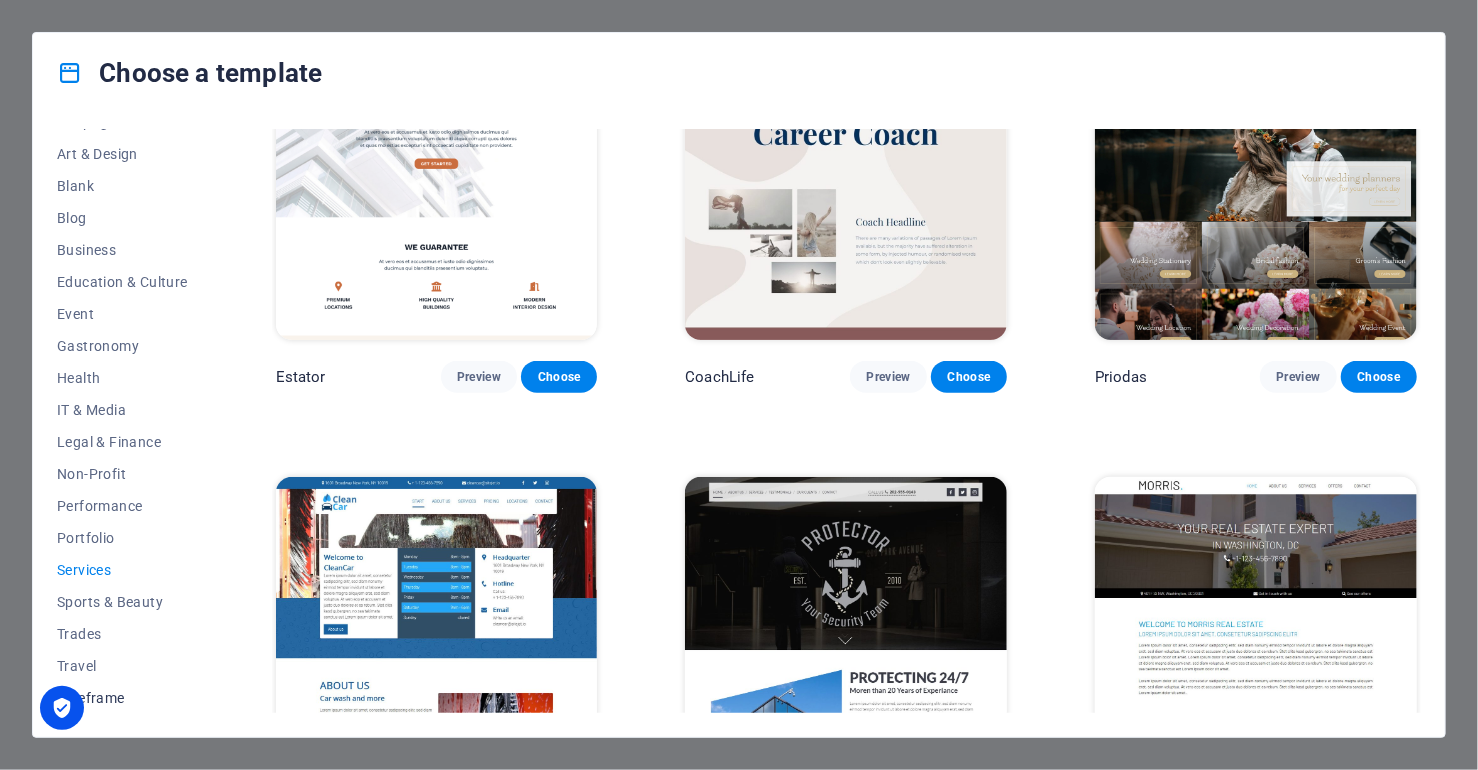 click on "Wireframe" at bounding box center [122, 698] 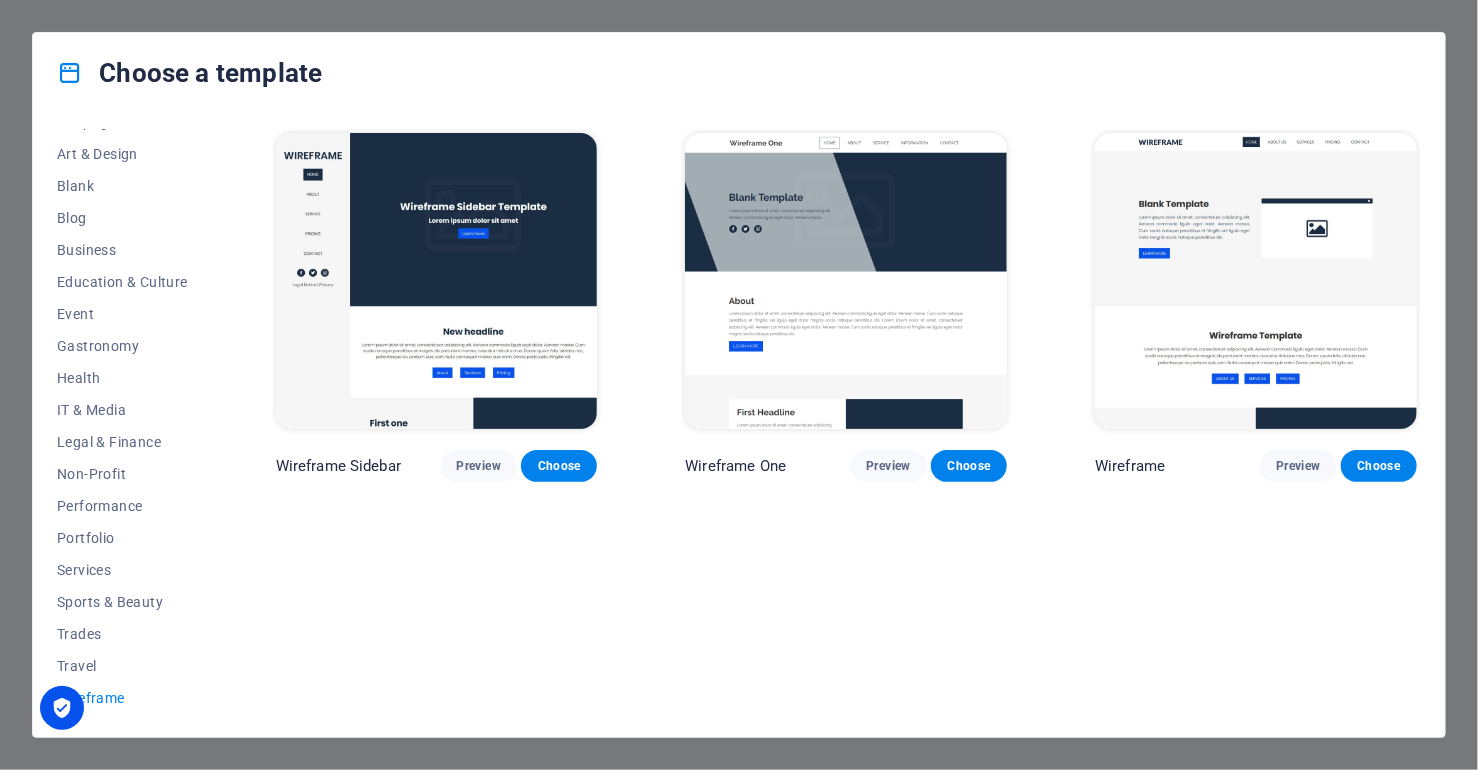 scroll, scrollTop: 0, scrollLeft: 0, axis: both 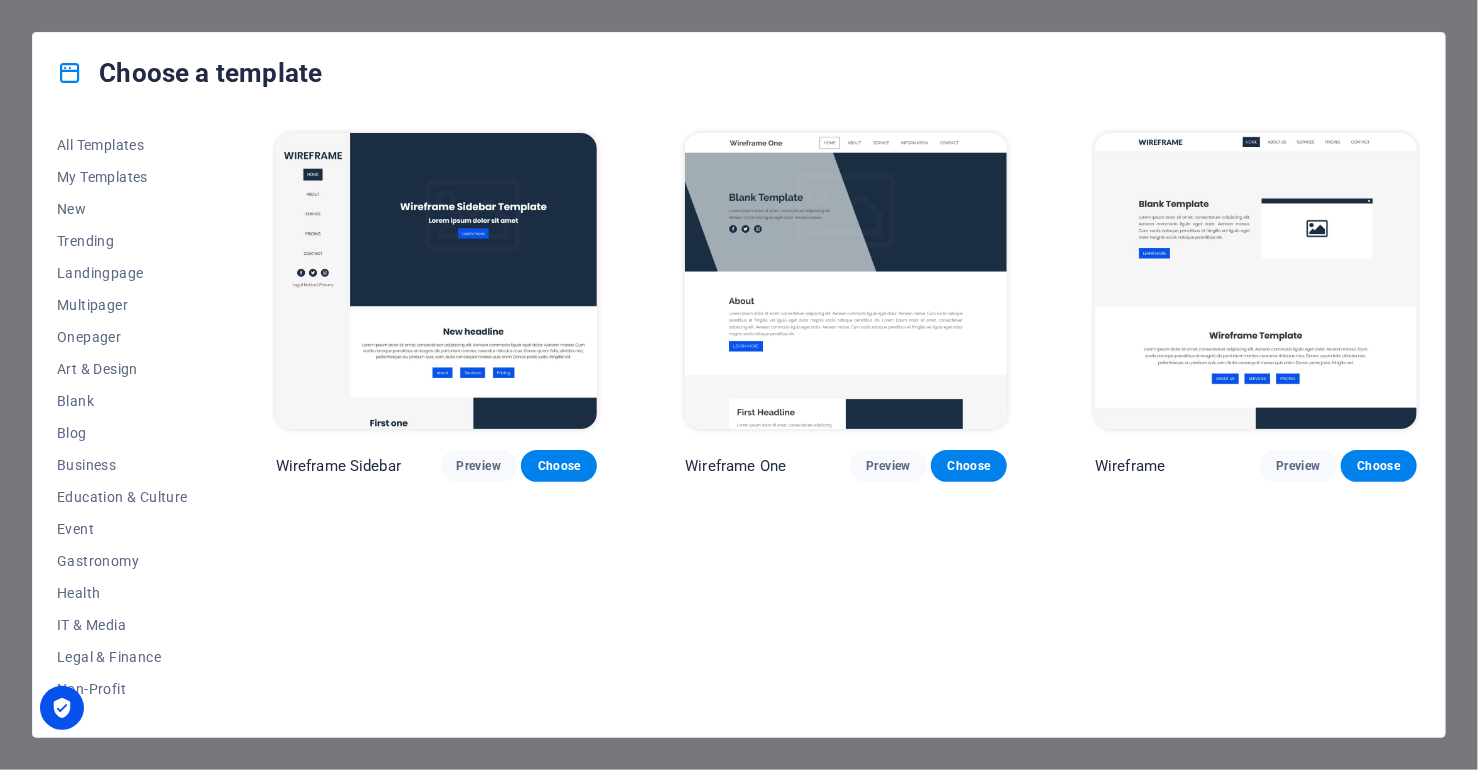 click on "Wireframe Sidebar Preview Choose Wireframe One Preview Choose Wireframe Preview Choose" at bounding box center (846, 421) 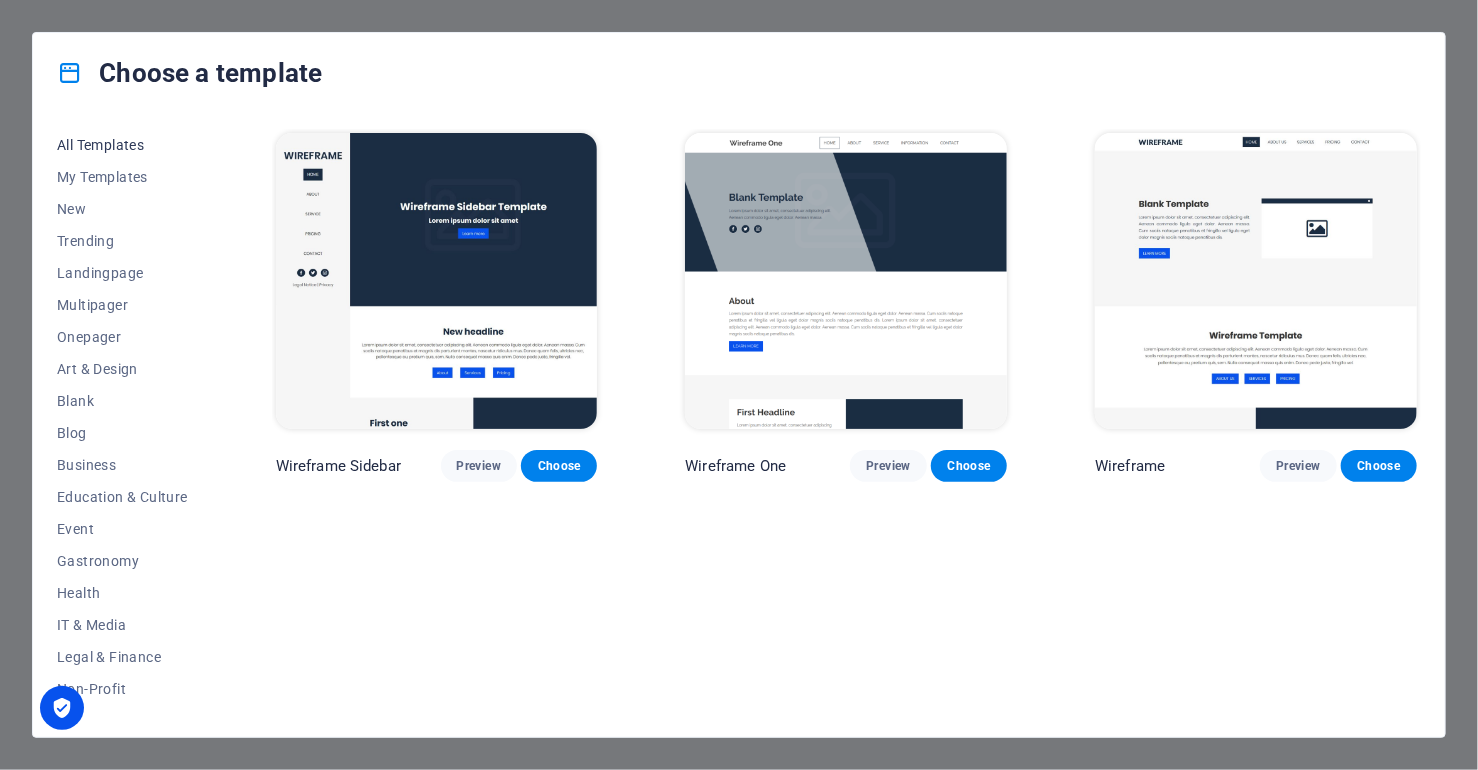 click on "All Templates" at bounding box center (122, 145) 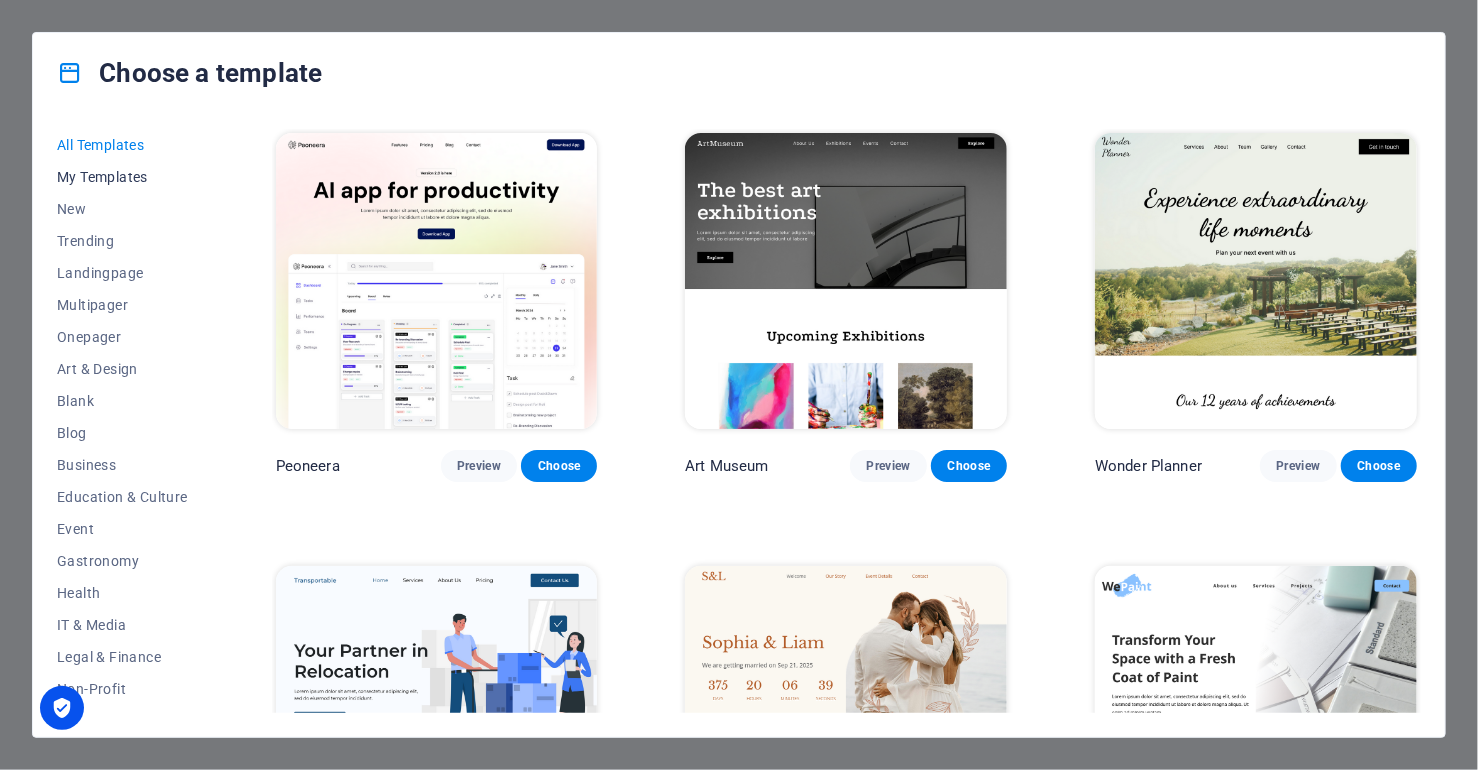 click on "My Templates" at bounding box center (122, 177) 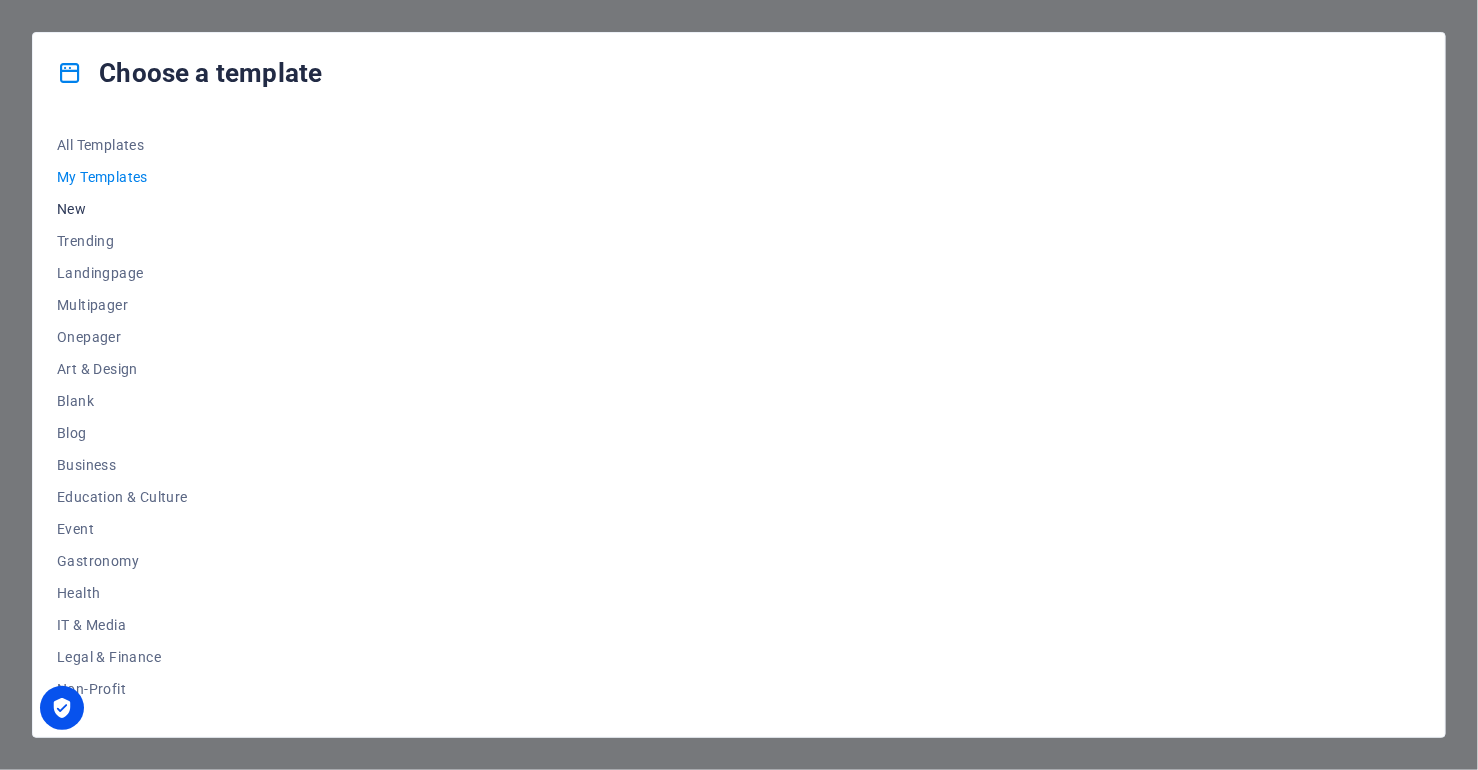 click on "New" at bounding box center [122, 209] 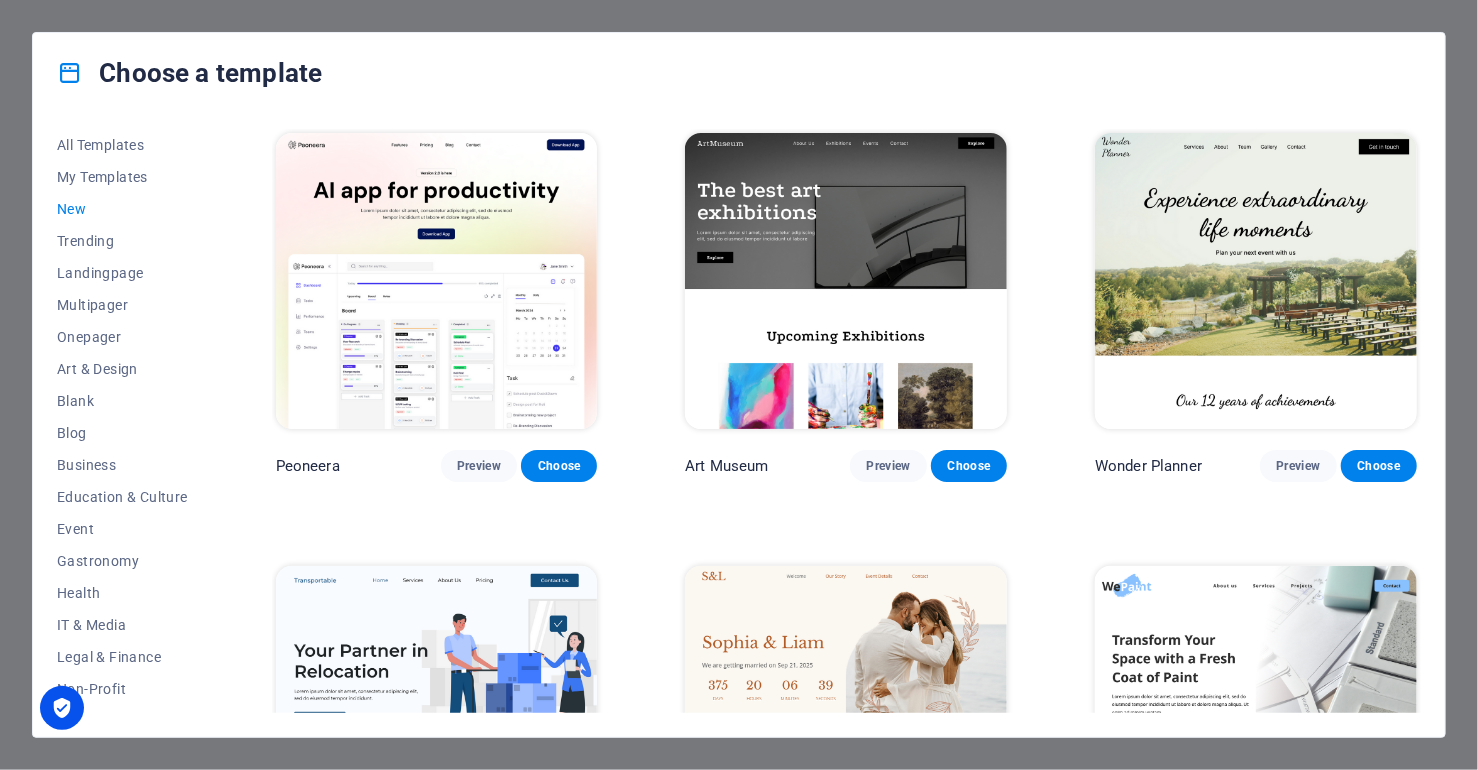 click on "New" at bounding box center [122, 209] 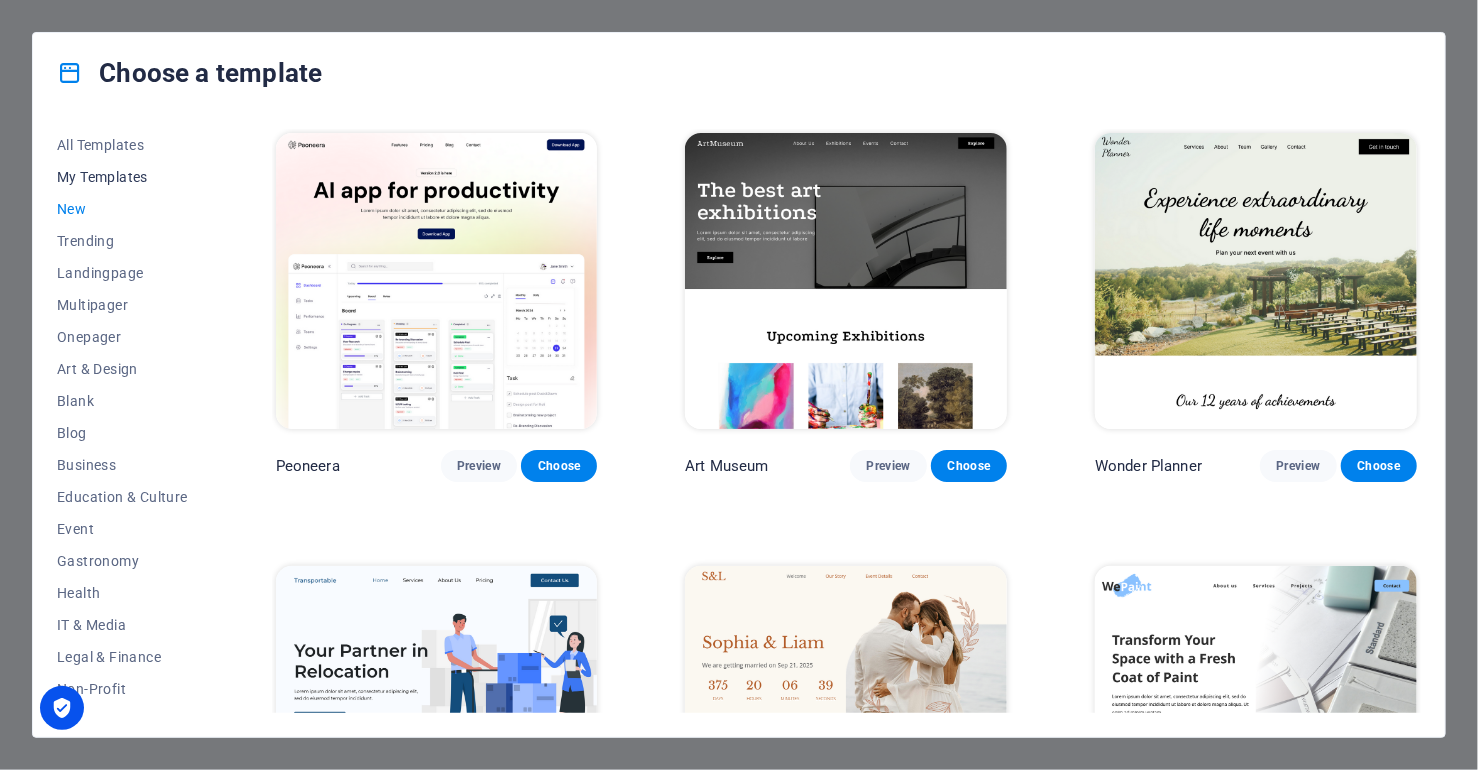 click on "My Templates" at bounding box center [122, 177] 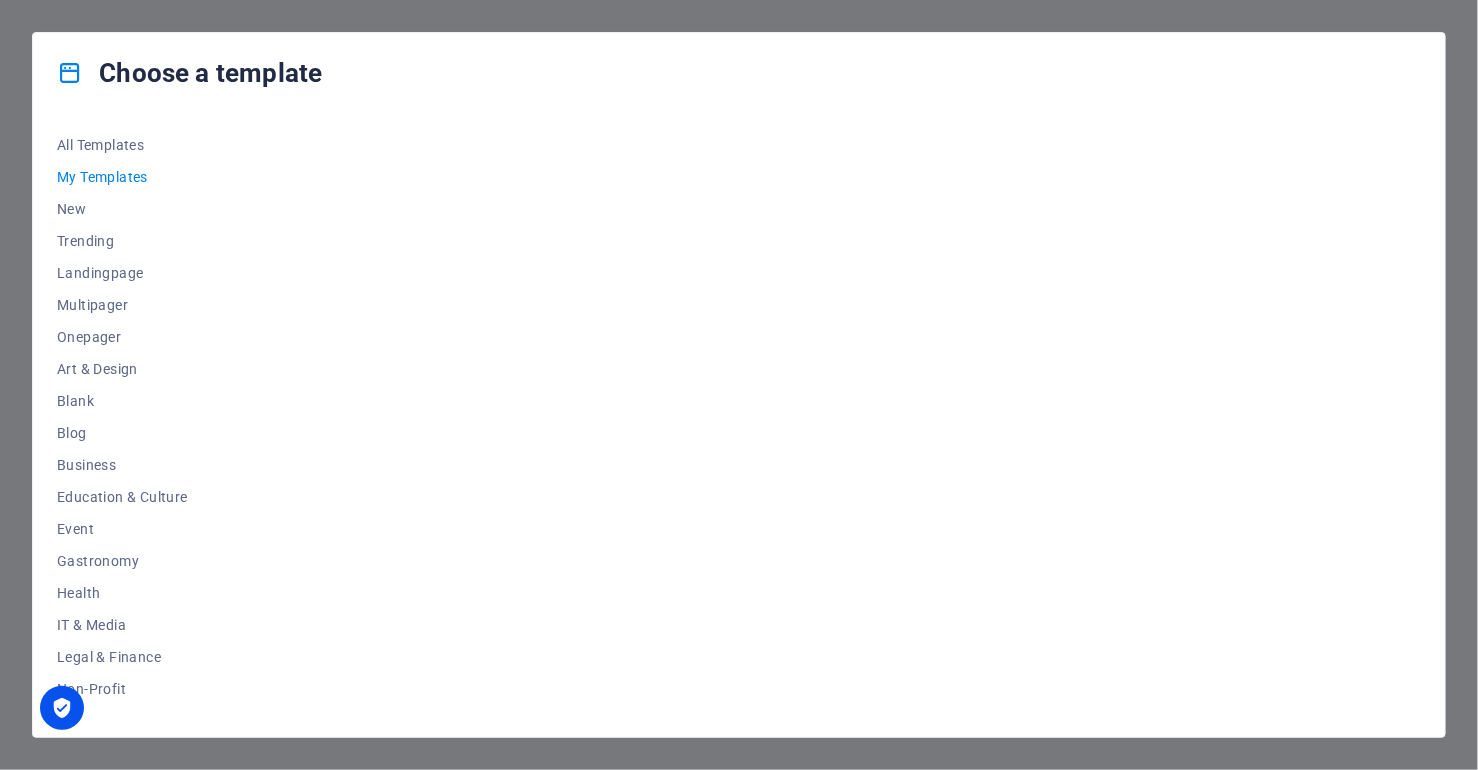 drag, startPoint x: 442, startPoint y: 185, endPoint x: 396, endPoint y: 226, distance: 61.6198 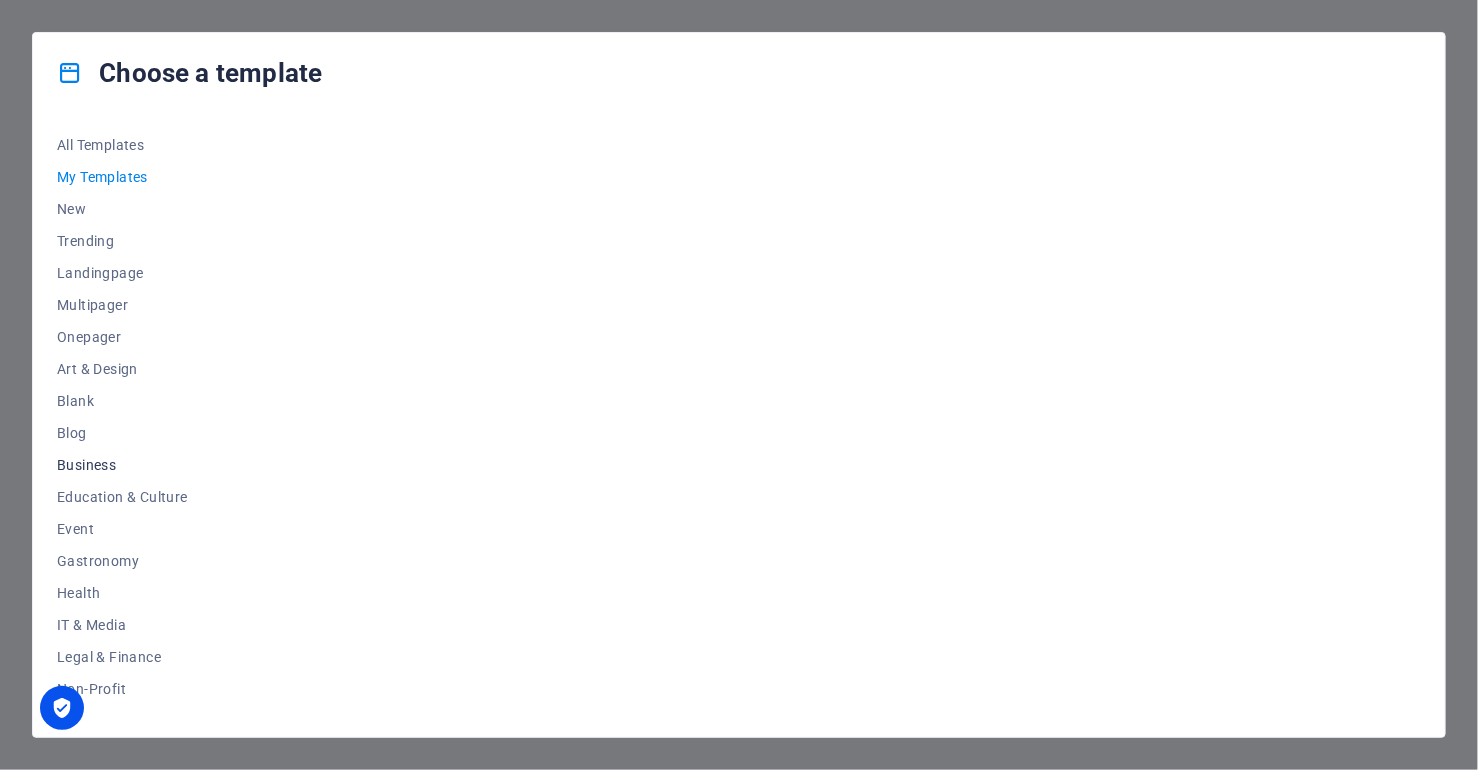 click on "Business" at bounding box center [122, 465] 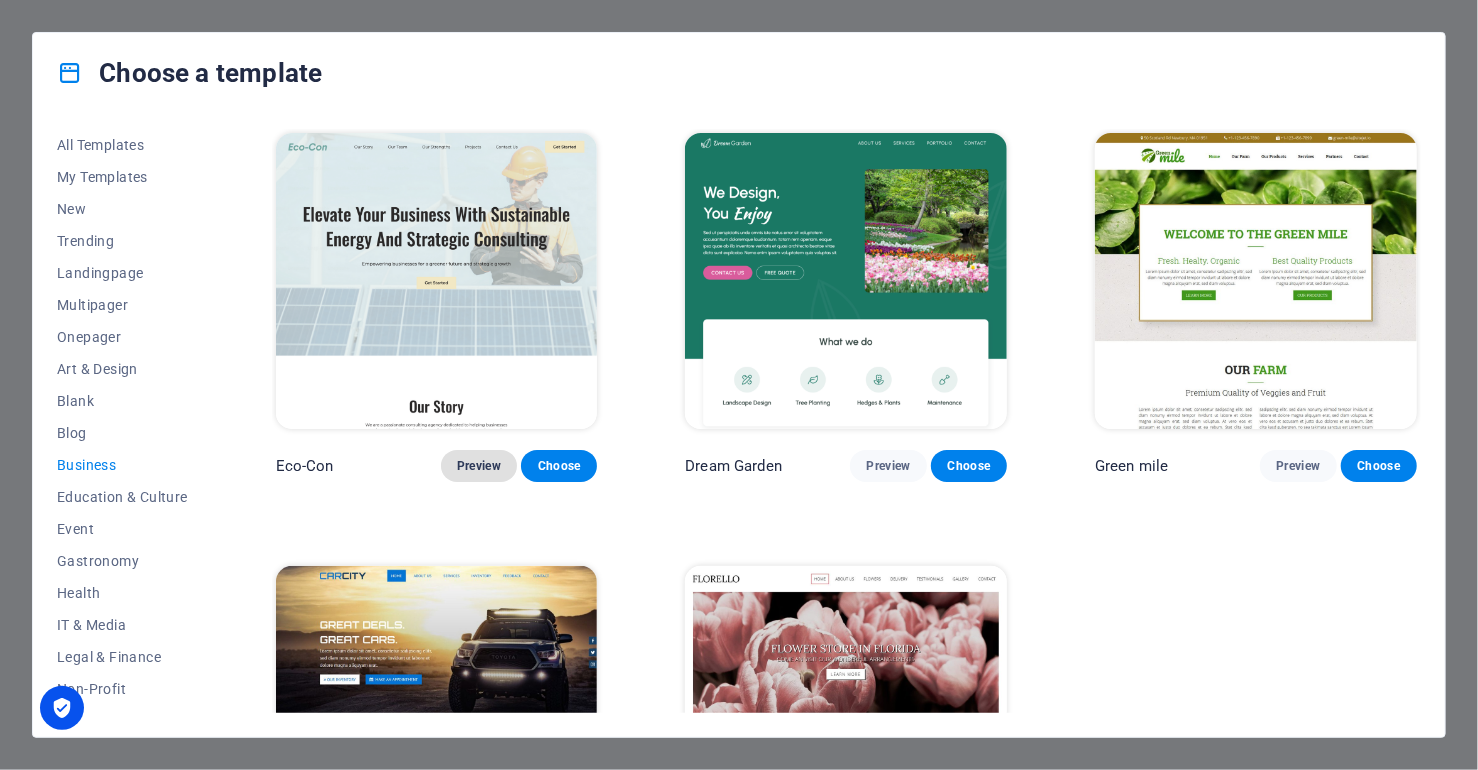 click on "Preview" at bounding box center [479, 466] 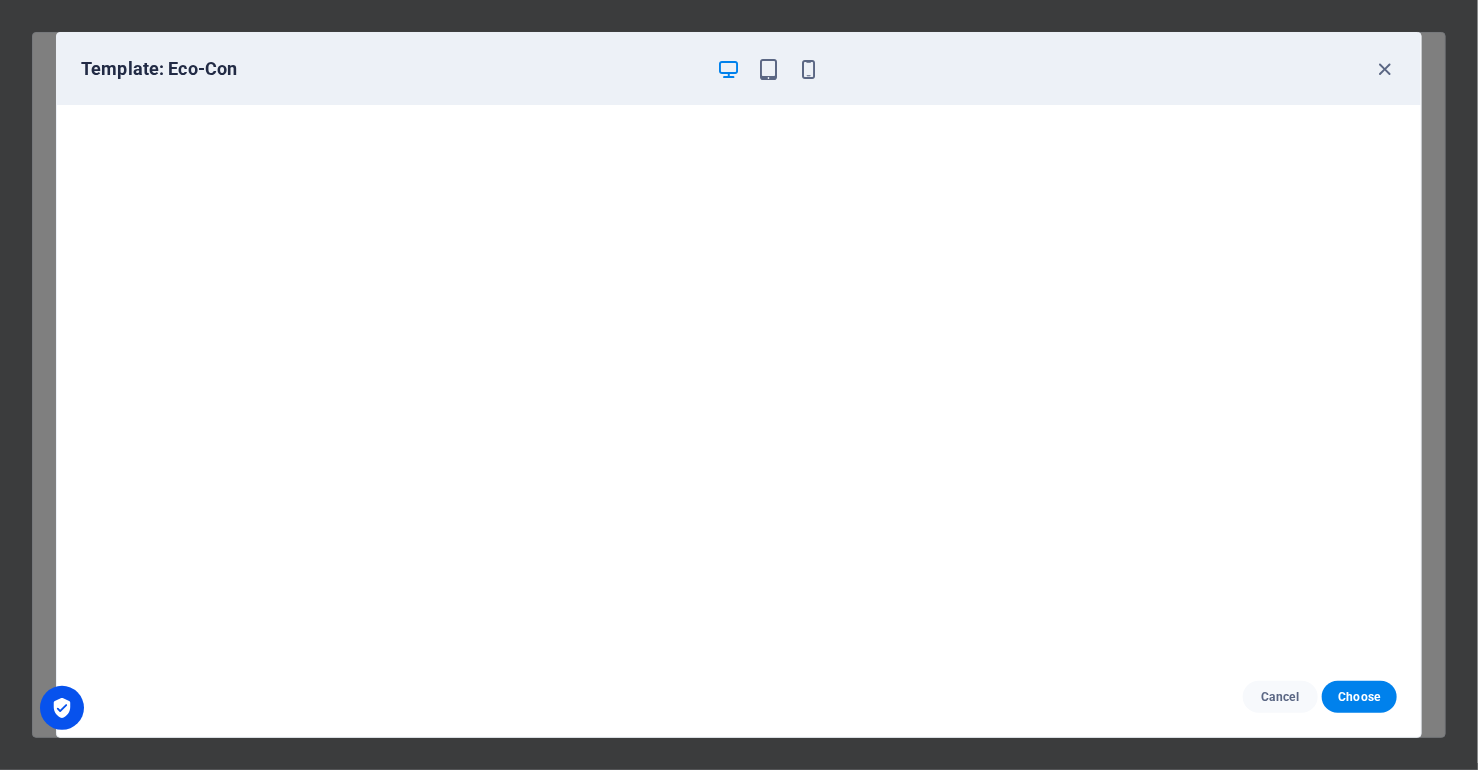 scroll, scrollTop: 5, scrollLeft: 0, axis: vertical 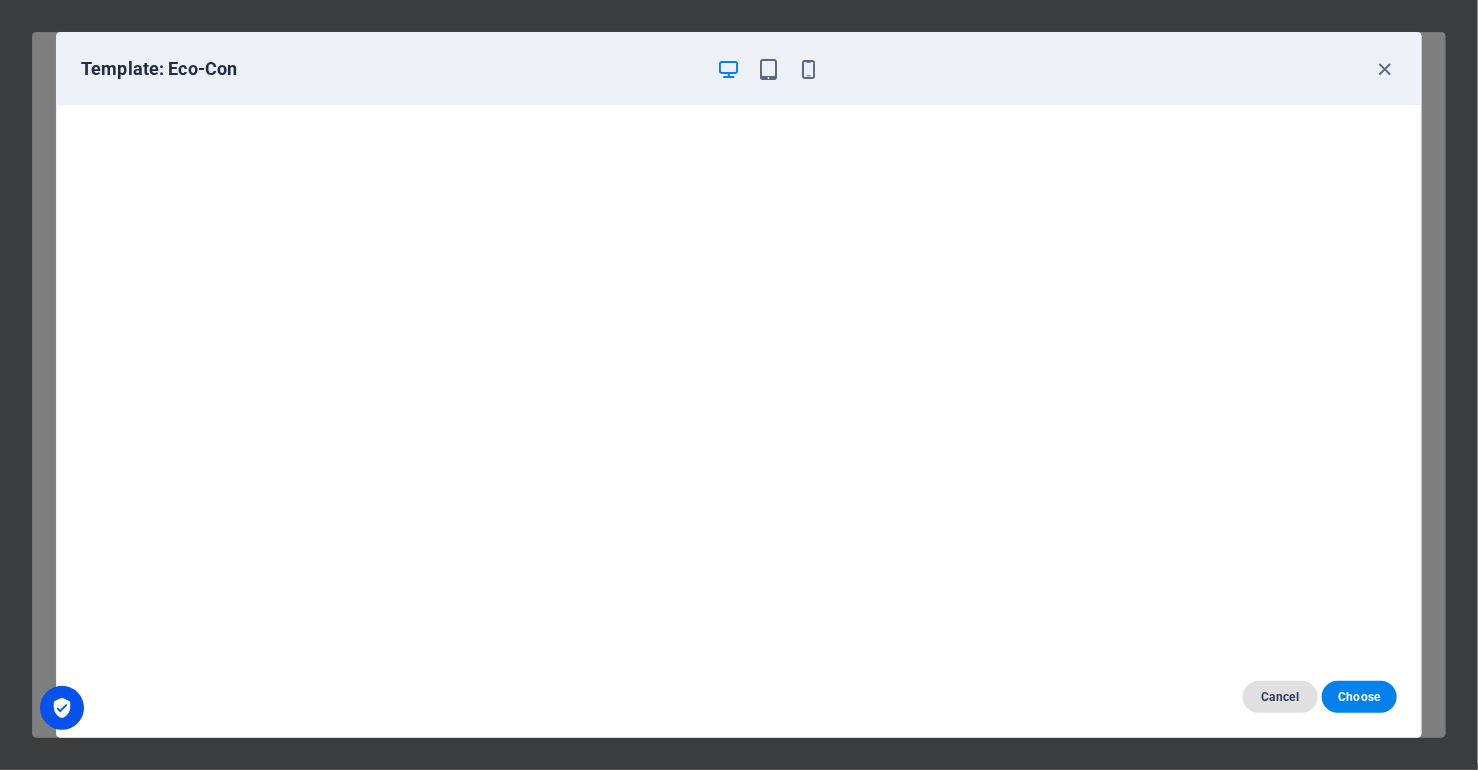 click on "Cancel" at bounding box center (1280, 697) 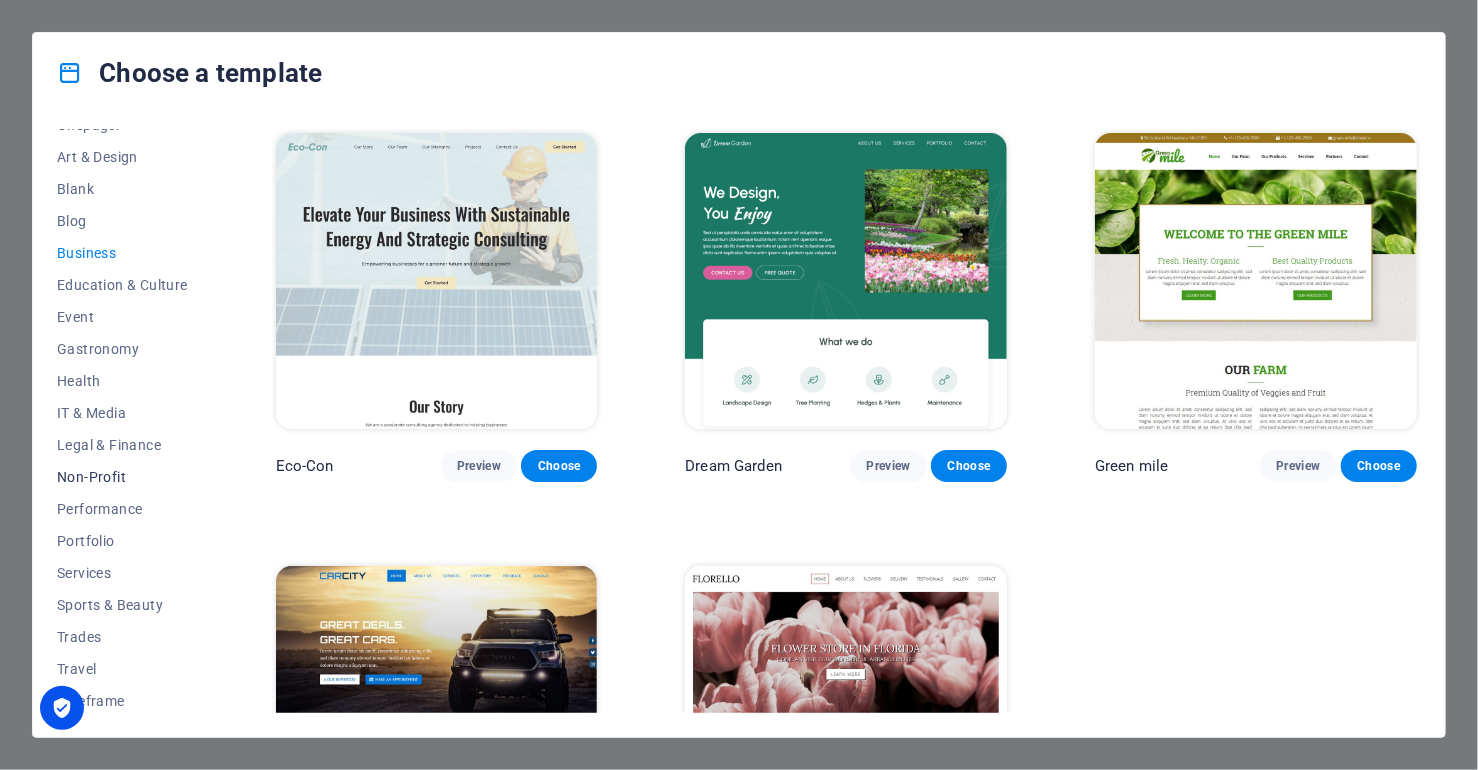 scroll, scrollTop: 215, scrollLeft: 0, axis: vertical 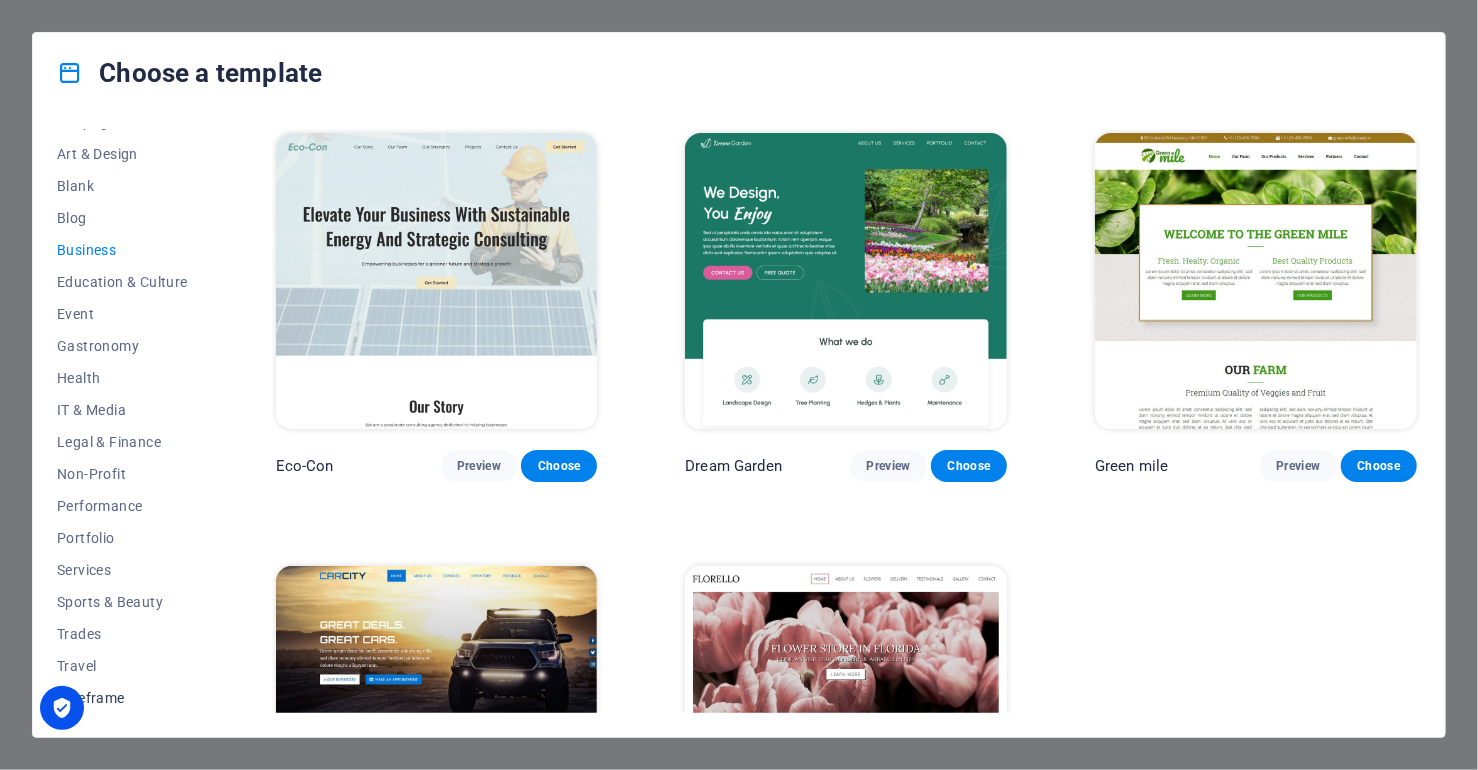 click on "Wireframe" at bounding box center (122, 698) 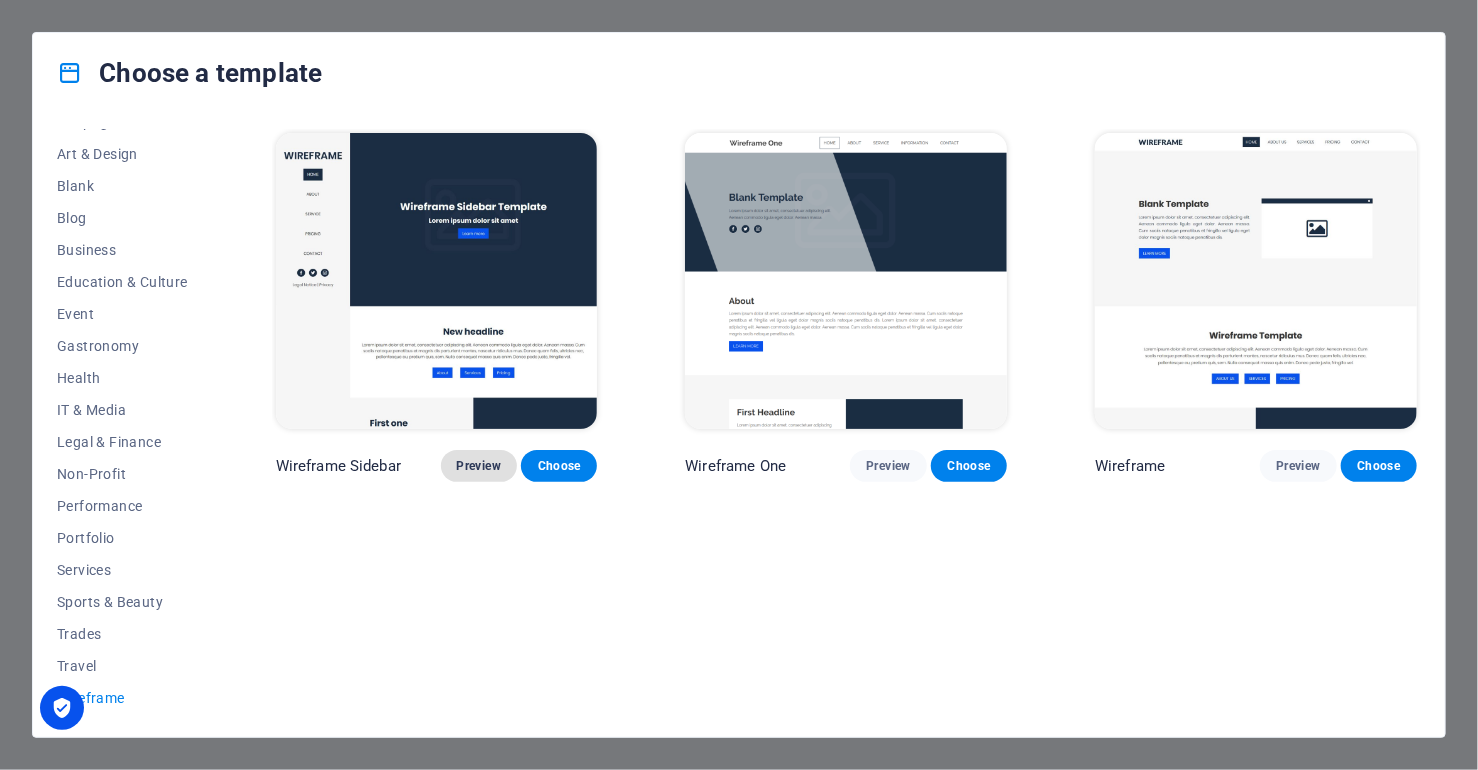 click on "Preview" at bounding box center [479, 466] 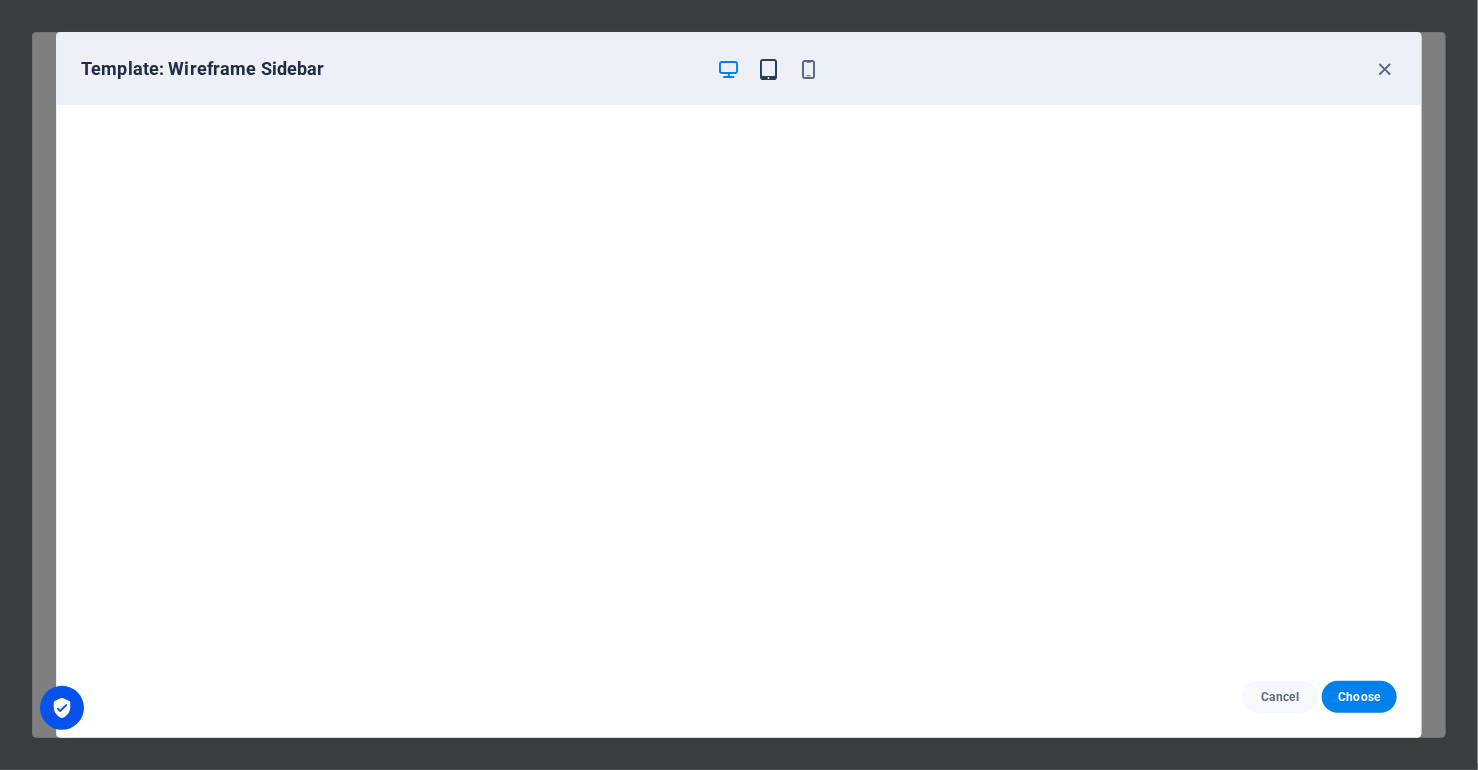 click at bounding box center [769, 69] 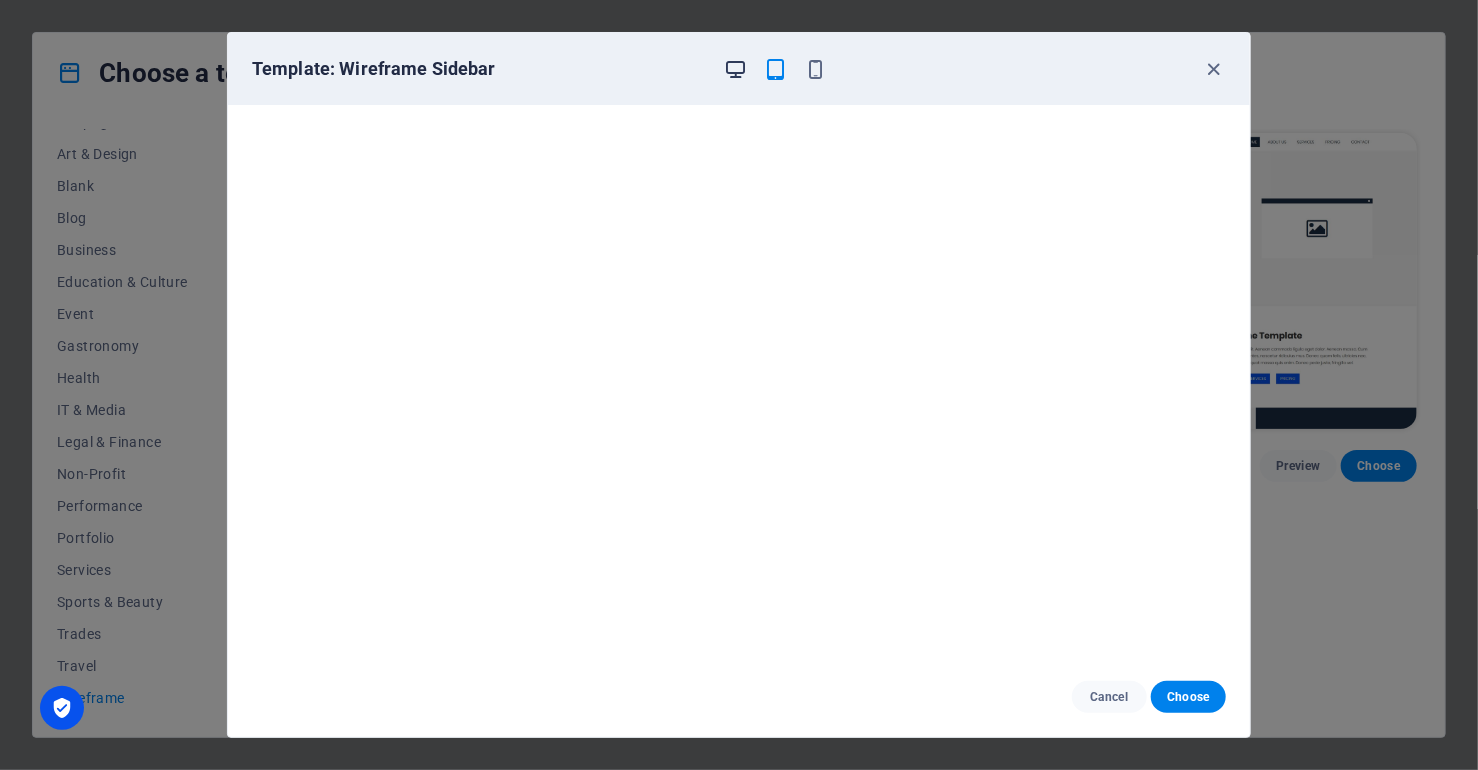 click at bounding box center (736, 69) 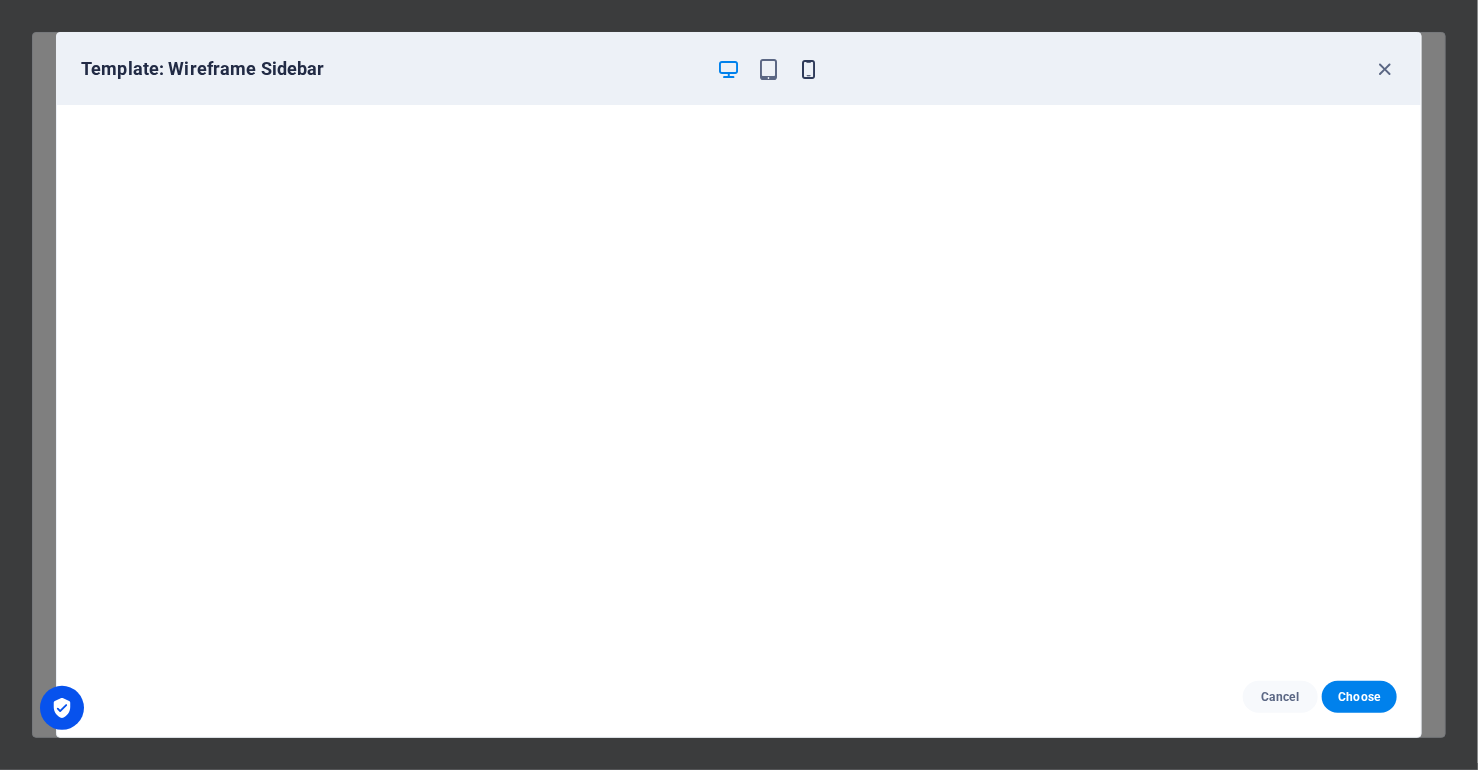 click at bounding box center [809, 69] 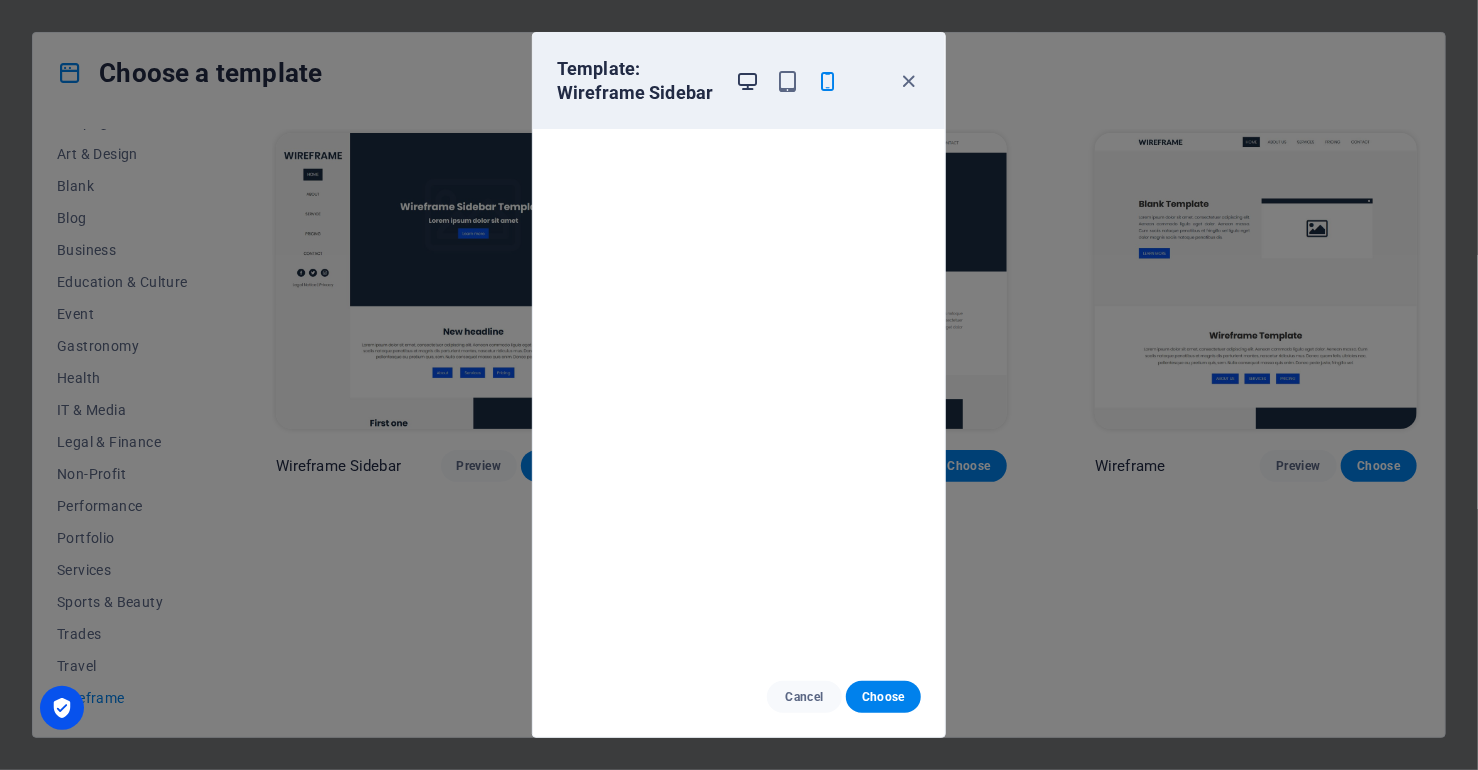 click at bounding box center [748, 81] 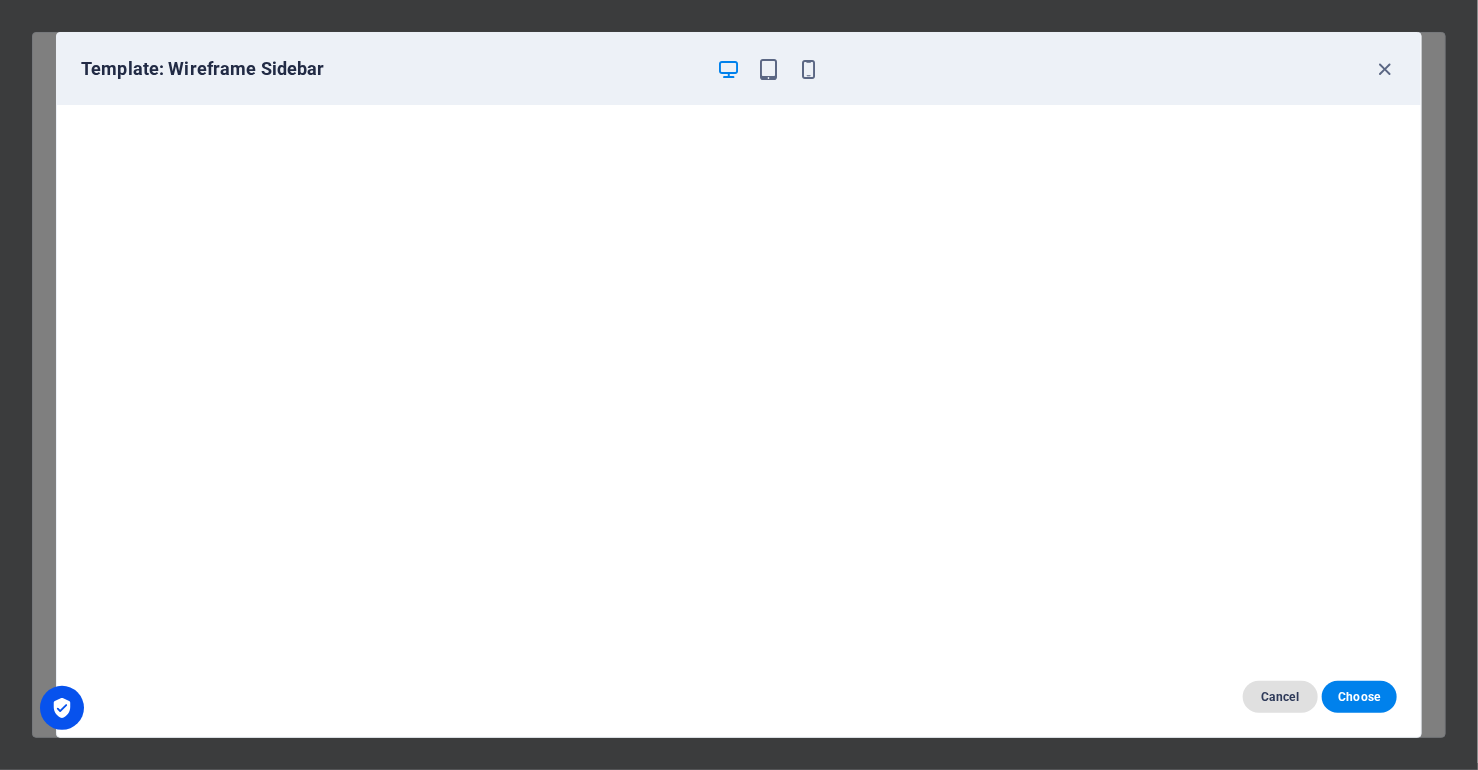 click on "Cancel" at bounding box center [1280, 697] 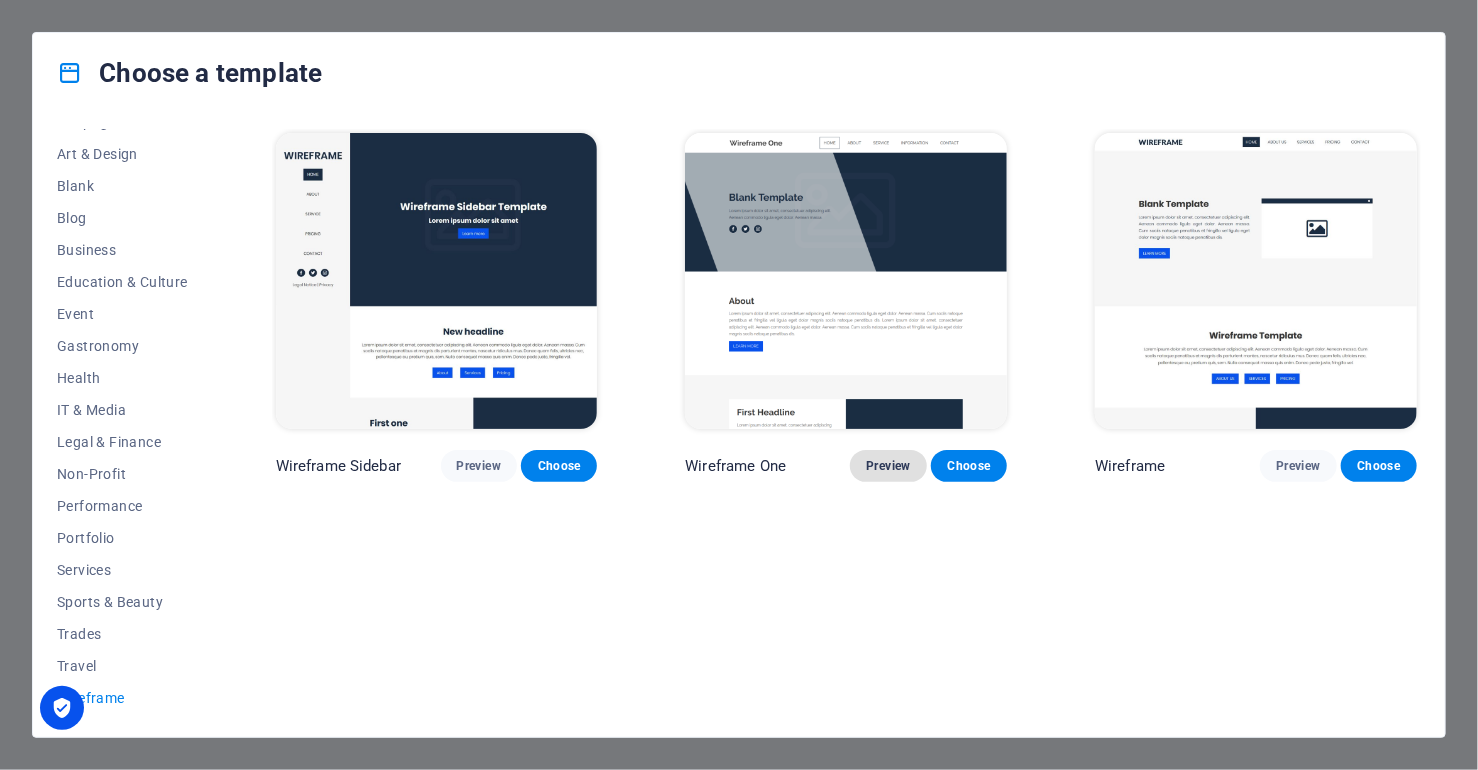 click on "Preview" at bounding box center [888, 466] 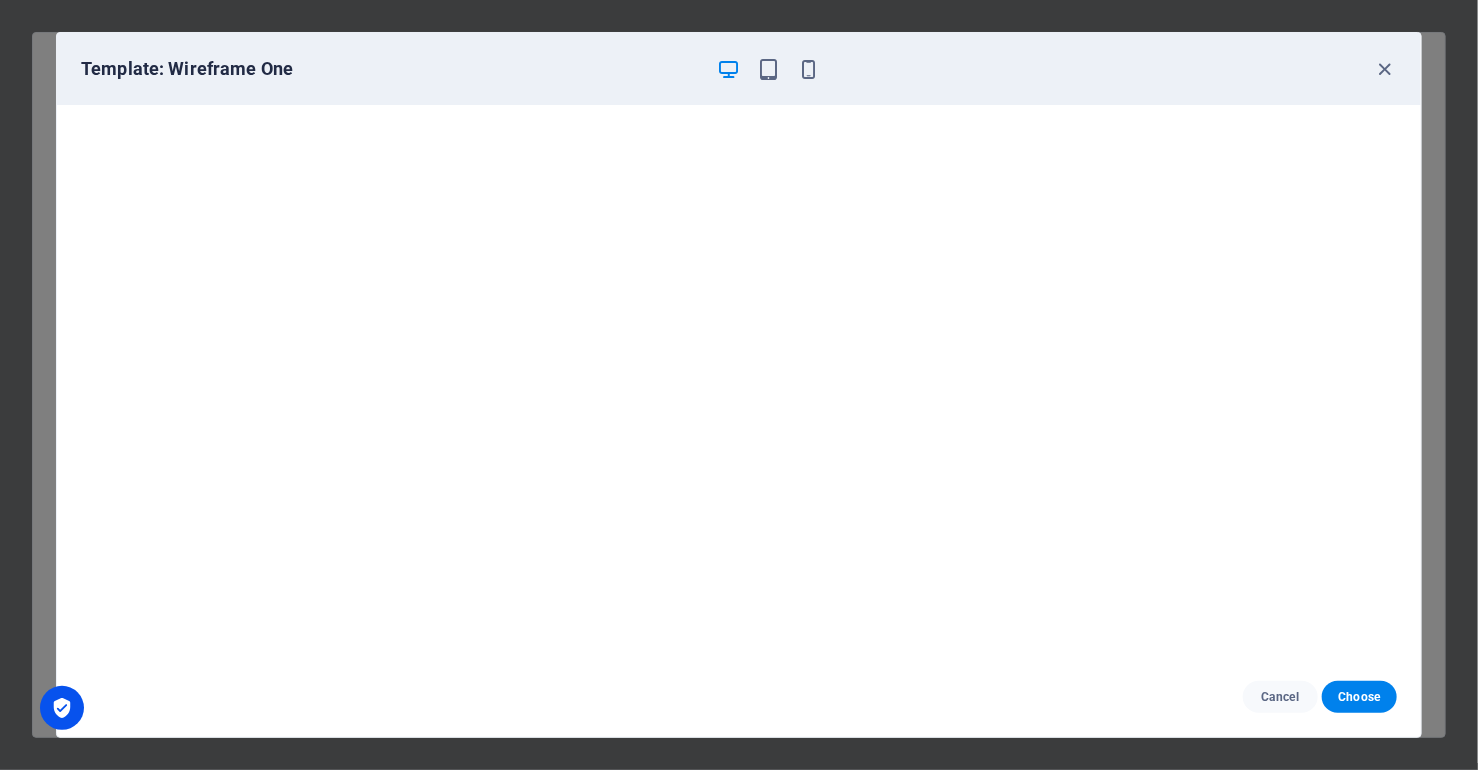 click at bounding box center [62, 708] 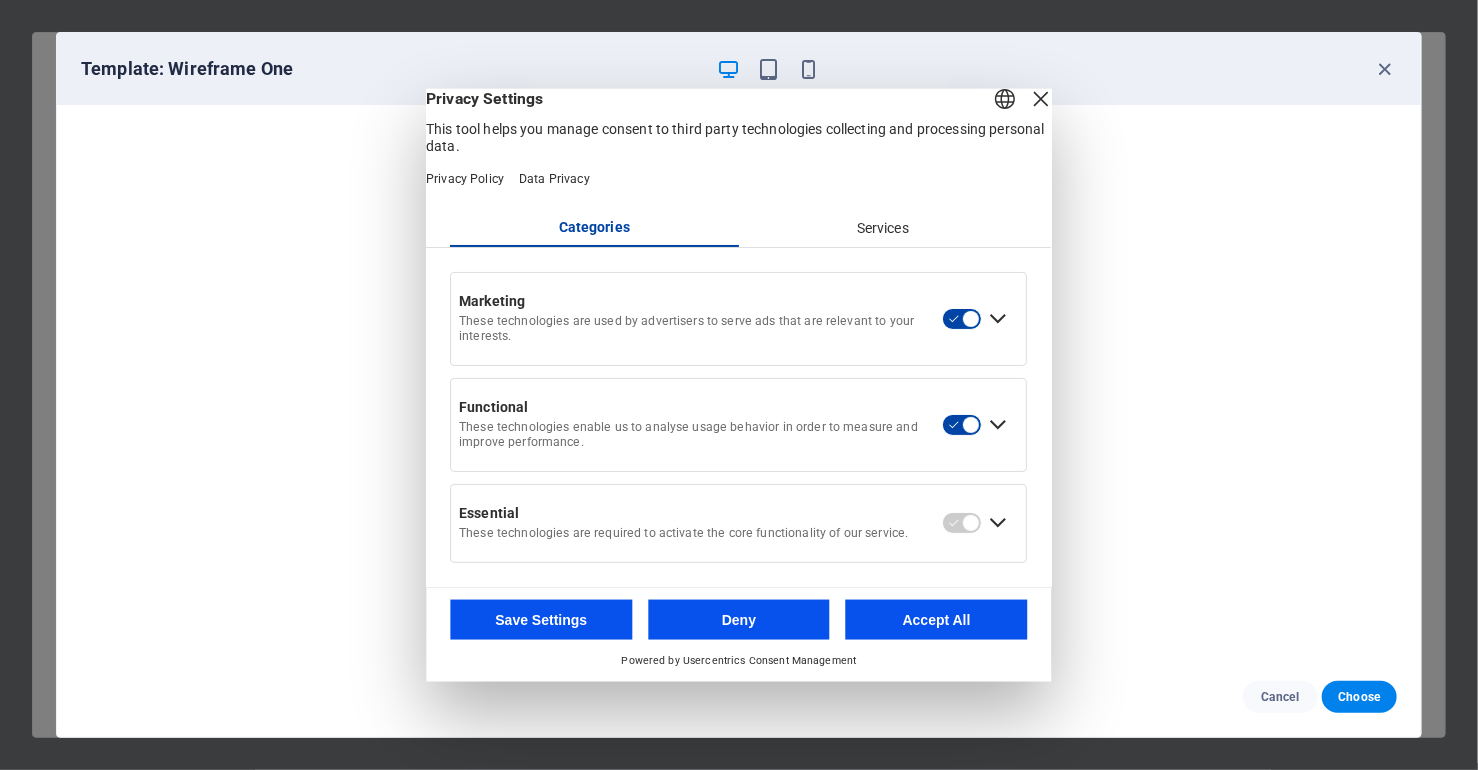 click at bounding box center [1042, 99] 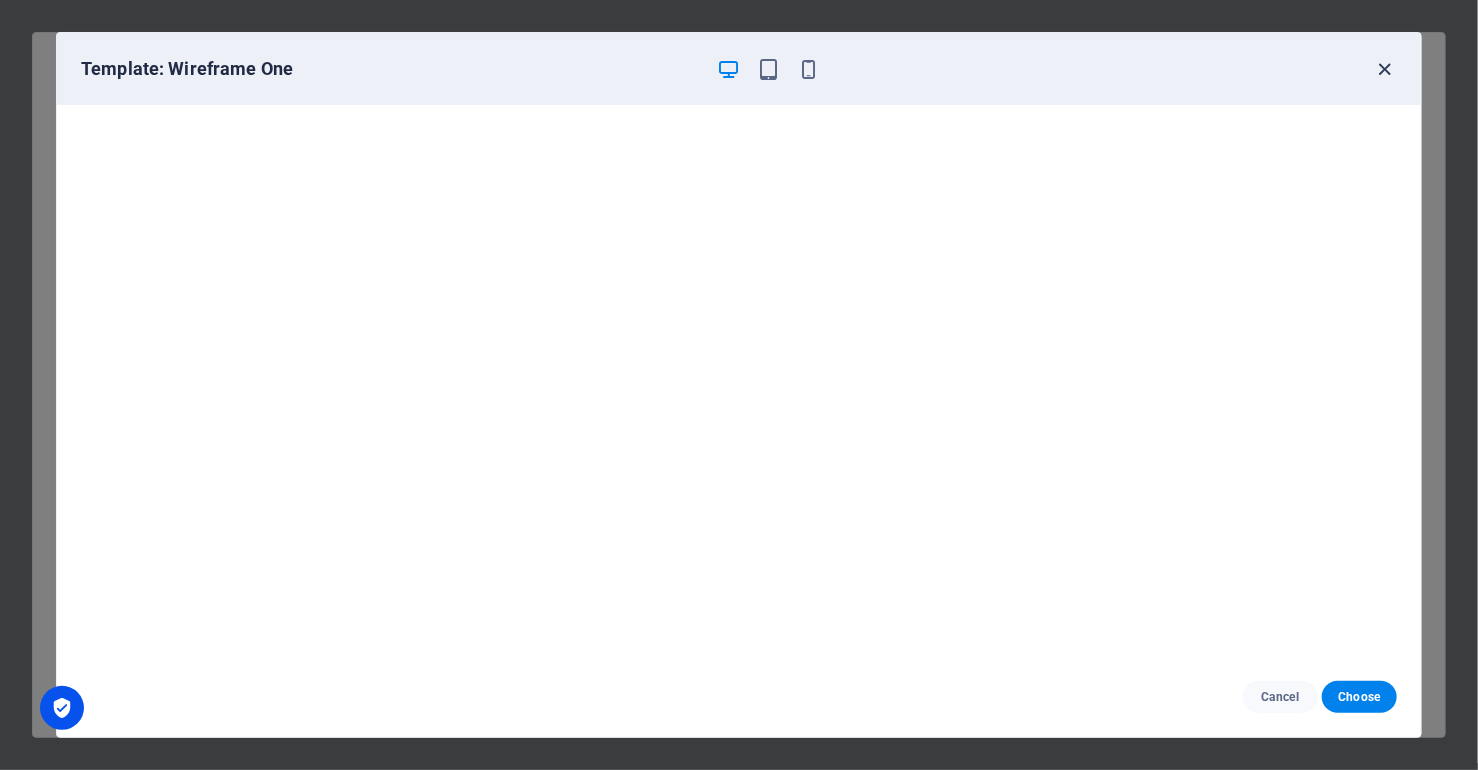 click at bounding box center (1385, 69) 